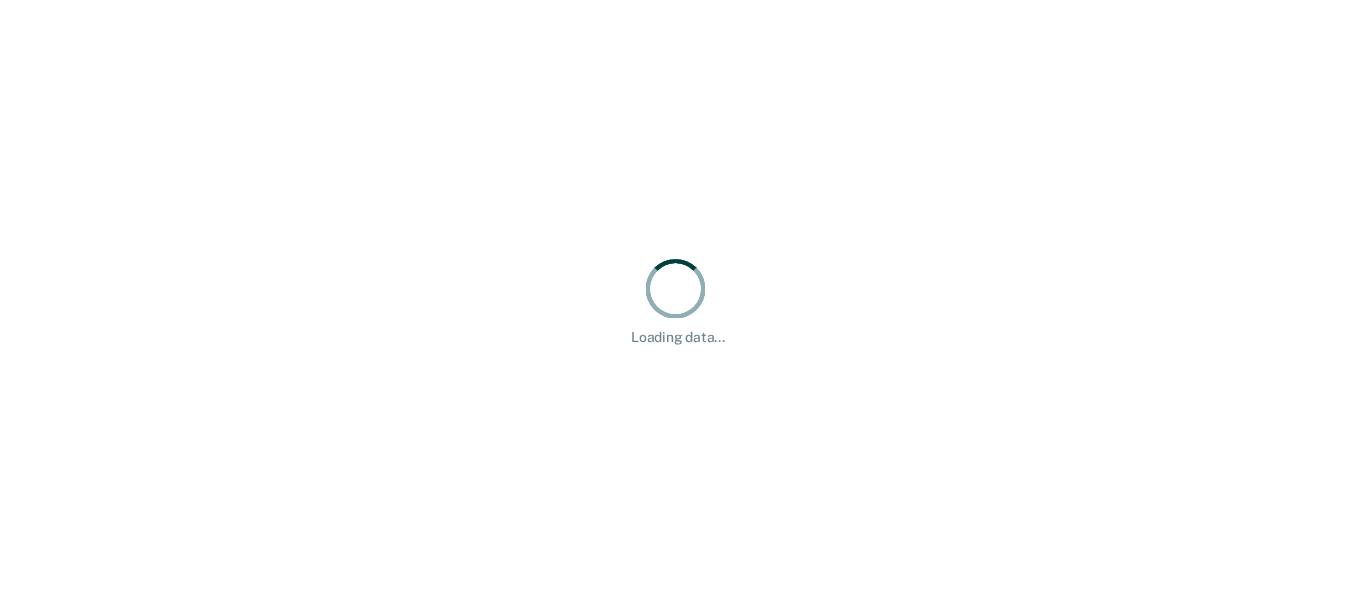 scroll, scrollTop: 0, scrollLeft: 0, axis: both 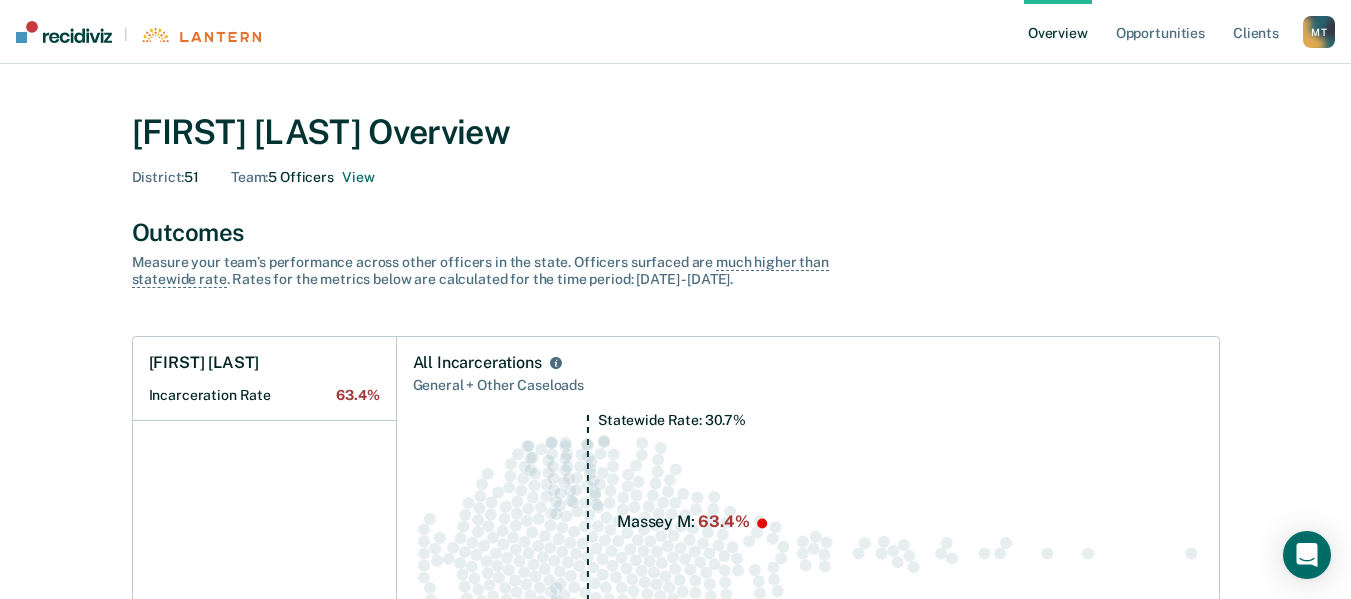 click on "Overview" at bounding box center [1058, 32] 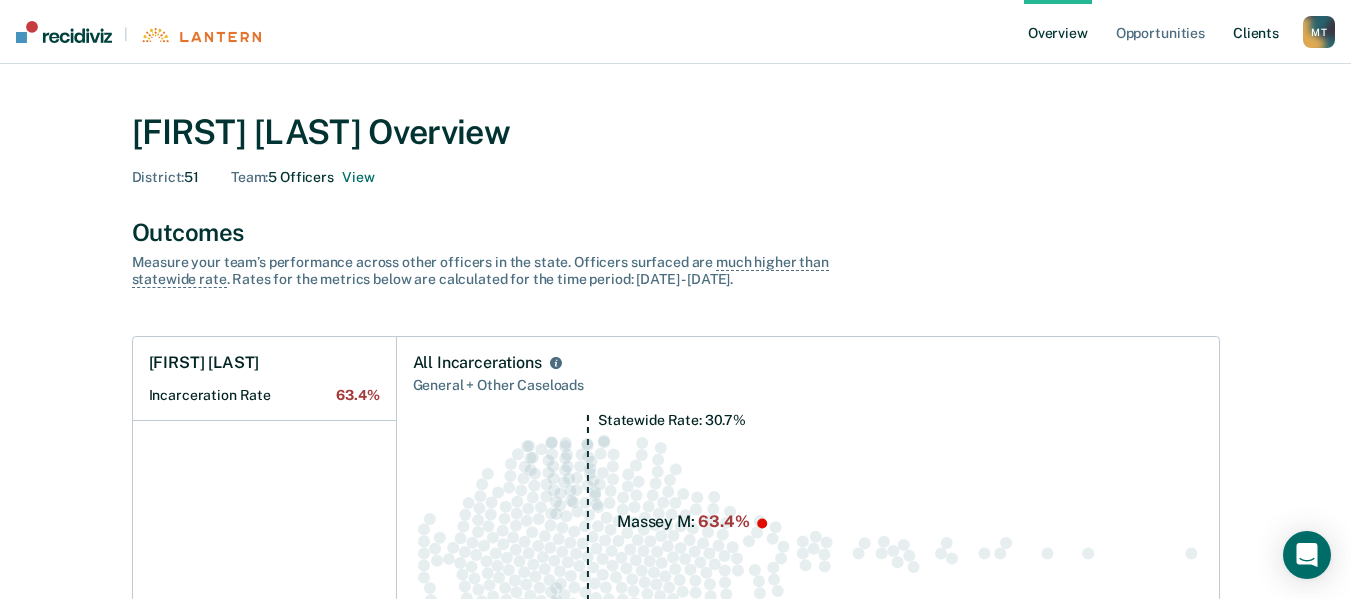 click on "Client s" at bounding box center (1256, 32) 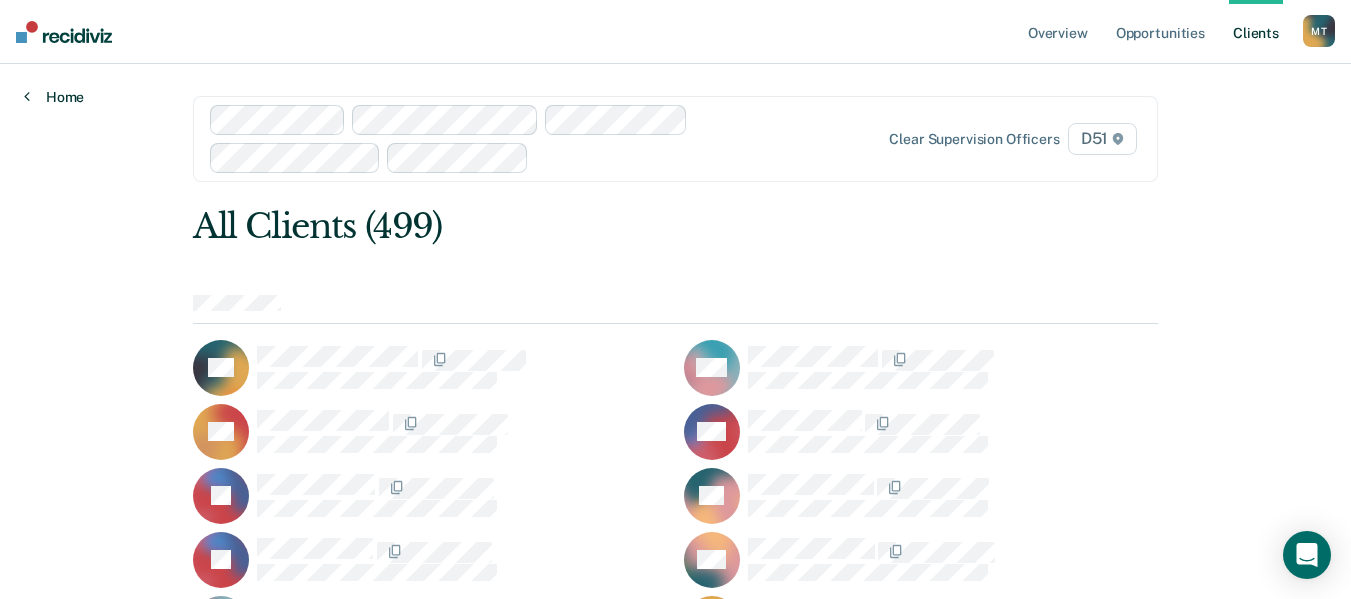click on "Home" at bounding box center (54, 97) 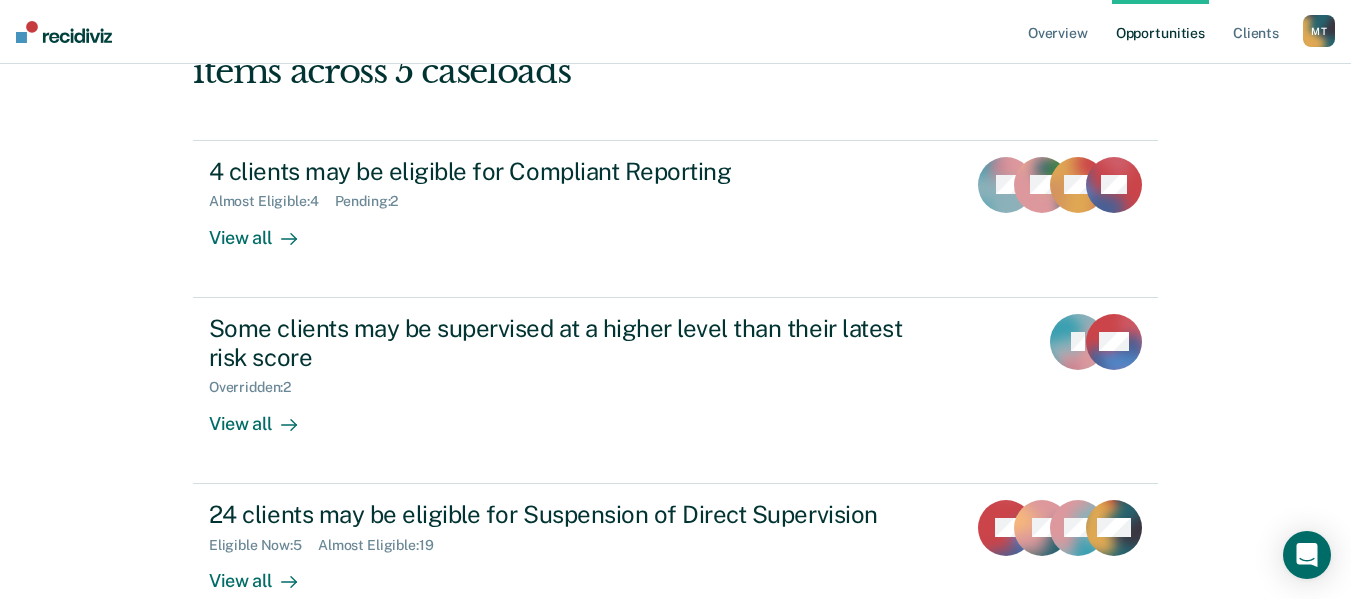 scroll, scrollTop: 200, scrollLeft: 0, axis: vertical 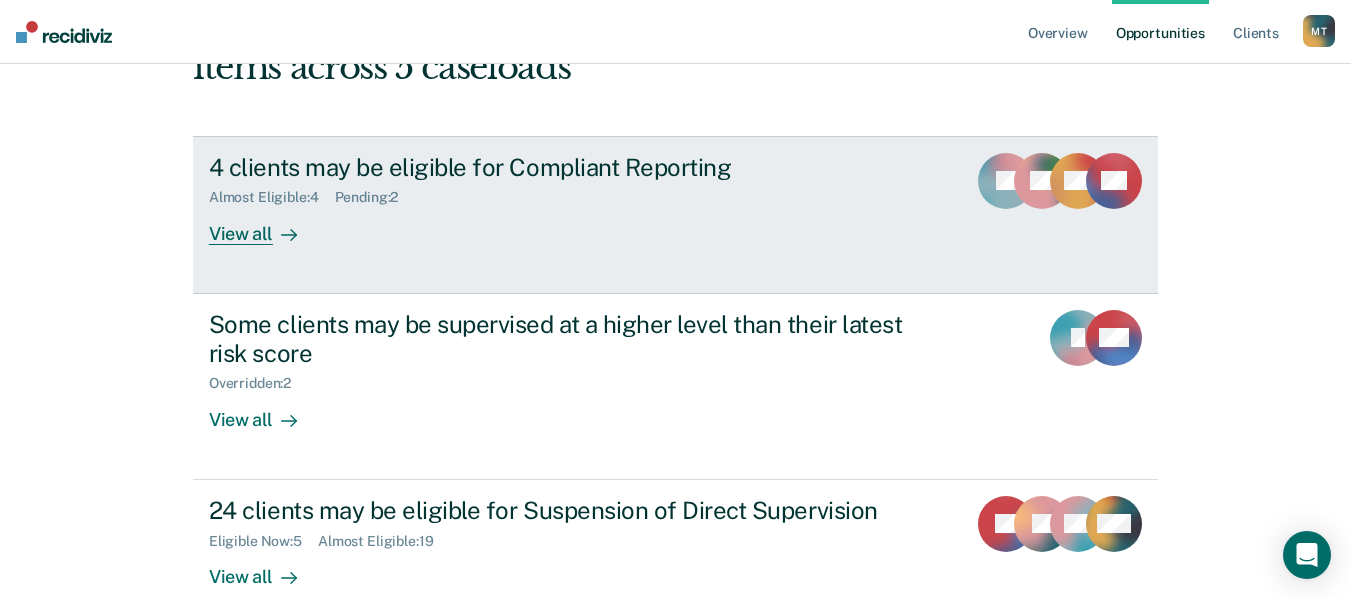 click on "4 clients may be eligible for Compliant Reporting" at bounding box center (560, 167) 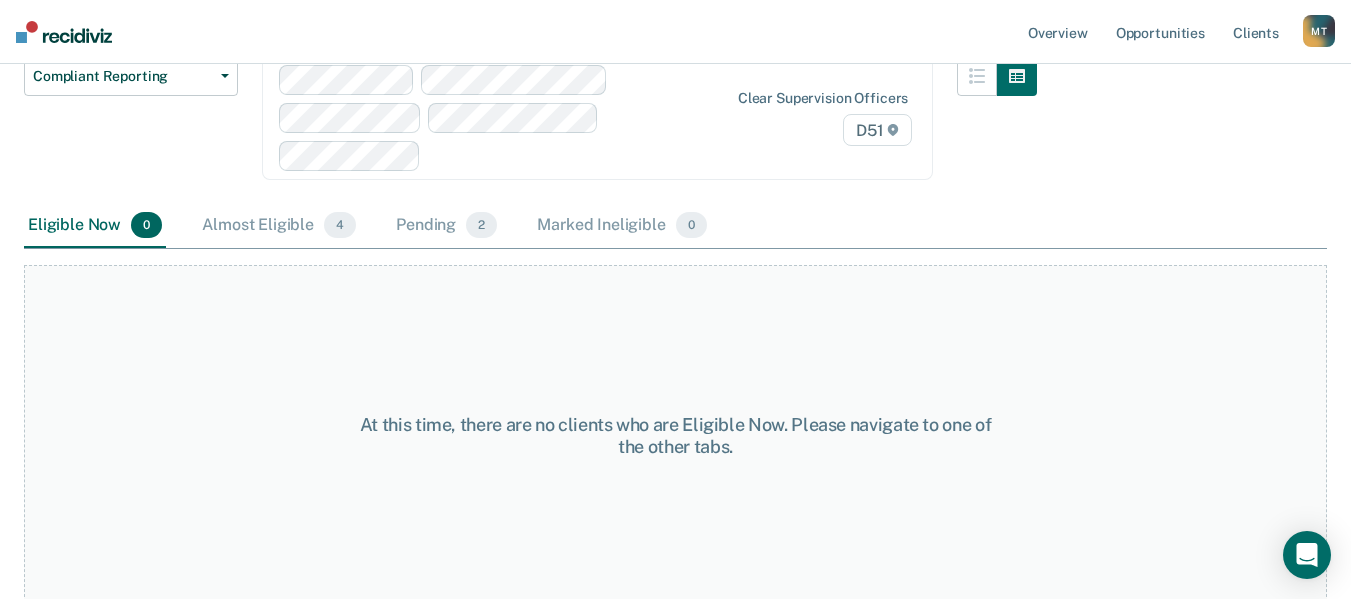 scroll, scrollTop: 201, scrollLeft: 0, axis: vertical 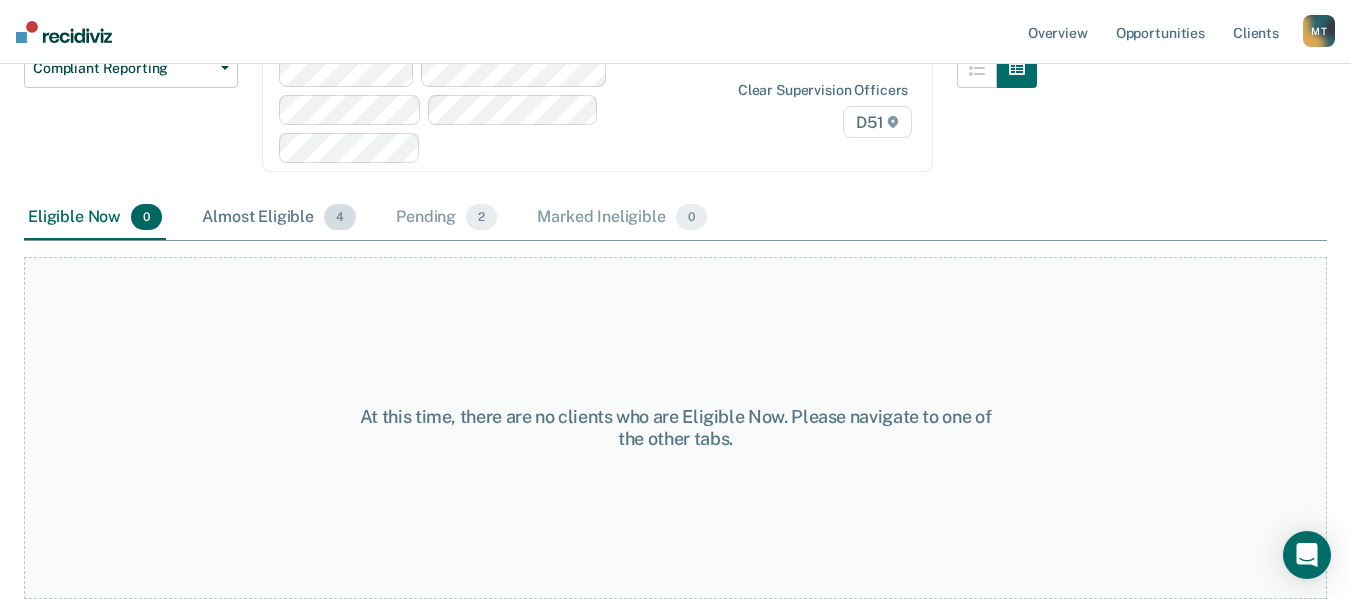 click on "Almost Eligible 4" at bounding box center (279, 218) 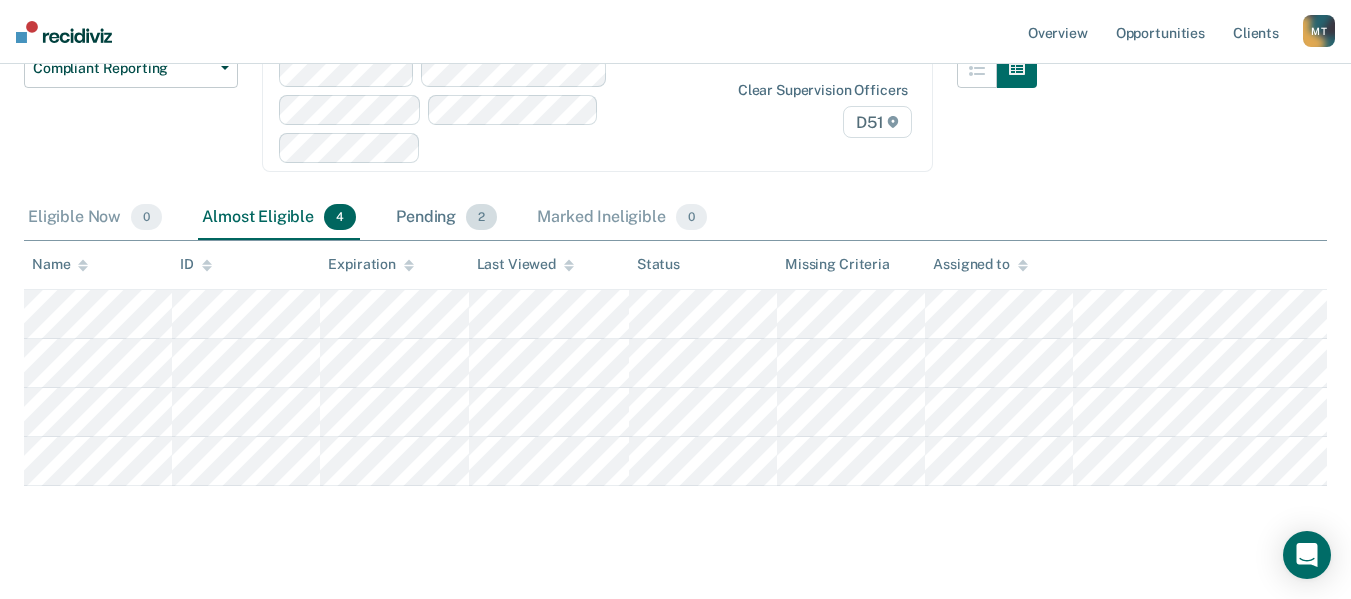click on "Pending 2" at bounding box center [446, 218] 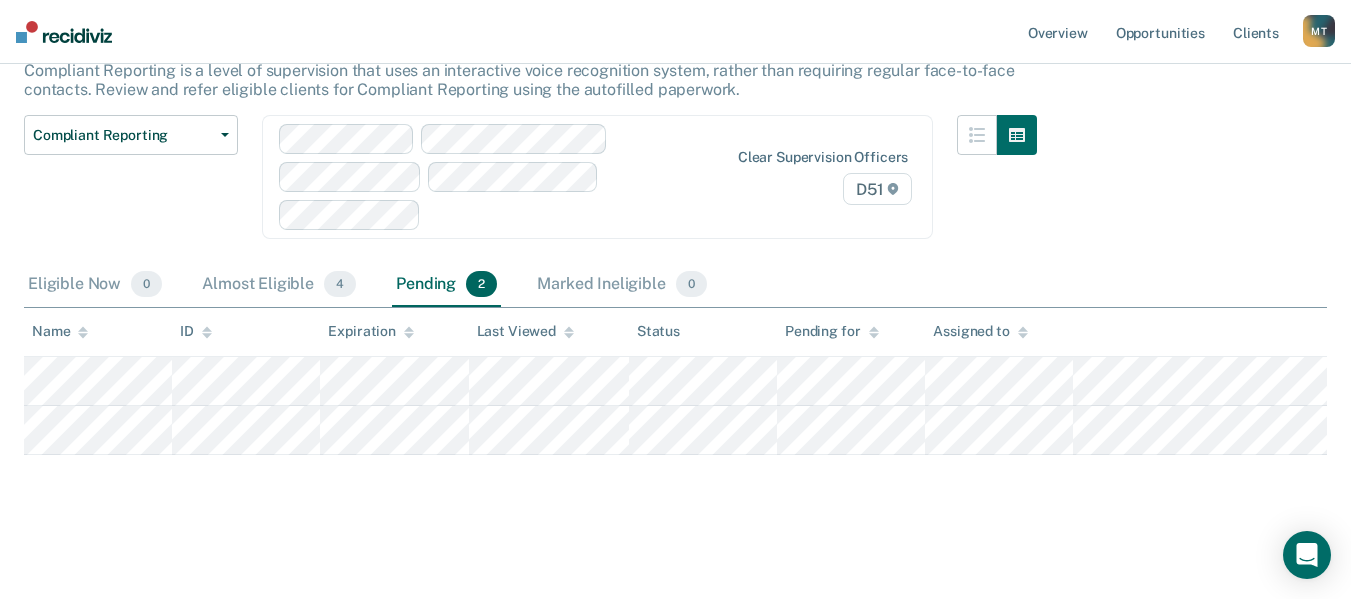 scroll, scrollTop: 134, scrollLeft: 0, axis: vertical 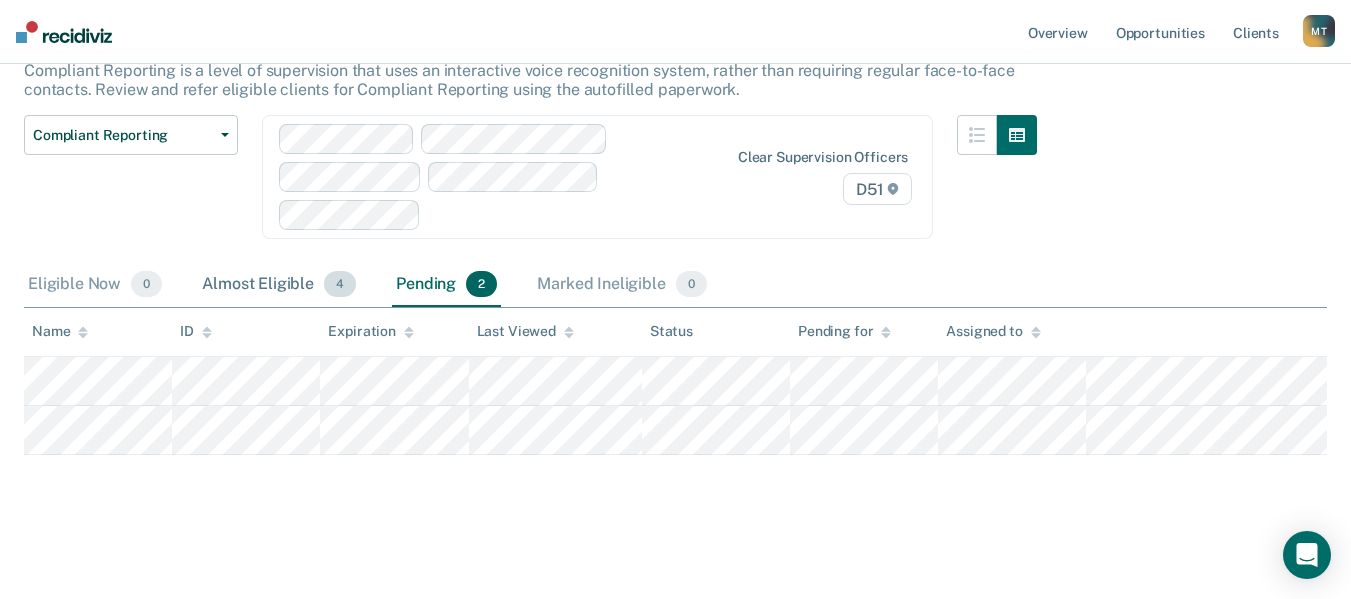 click on "Almost Eligible 4" at bounding box center (279, 285) 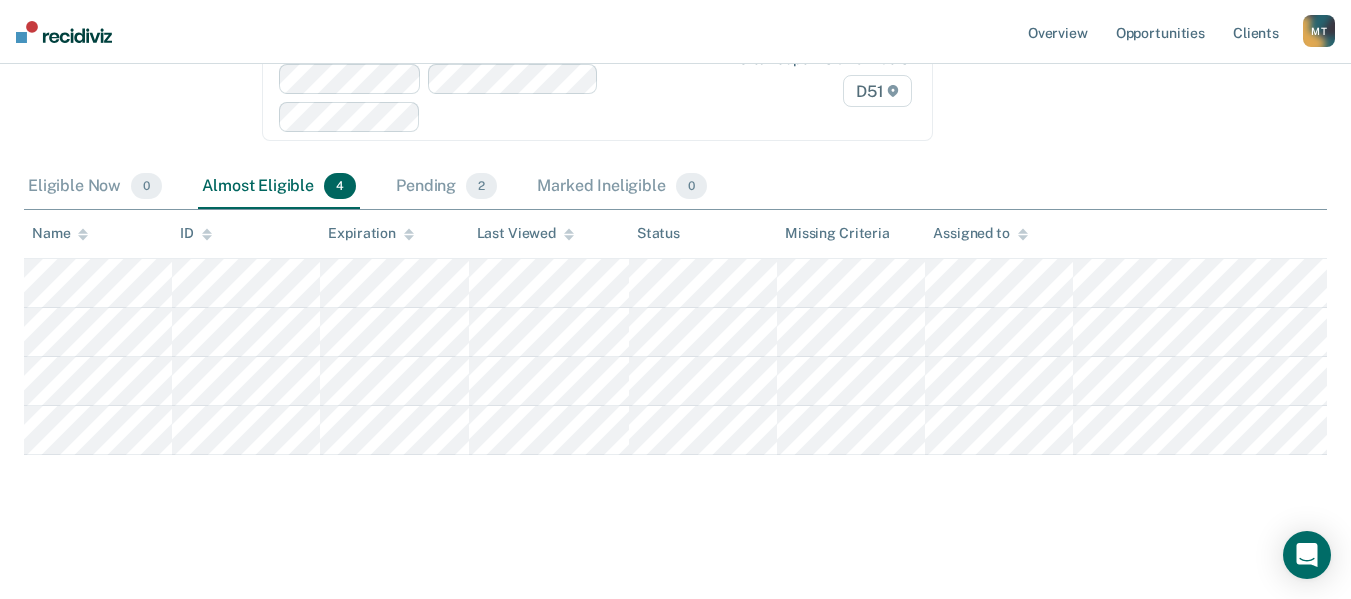 scroll, scrollTop: 286, scrollLeft: 0, axis: vertical 